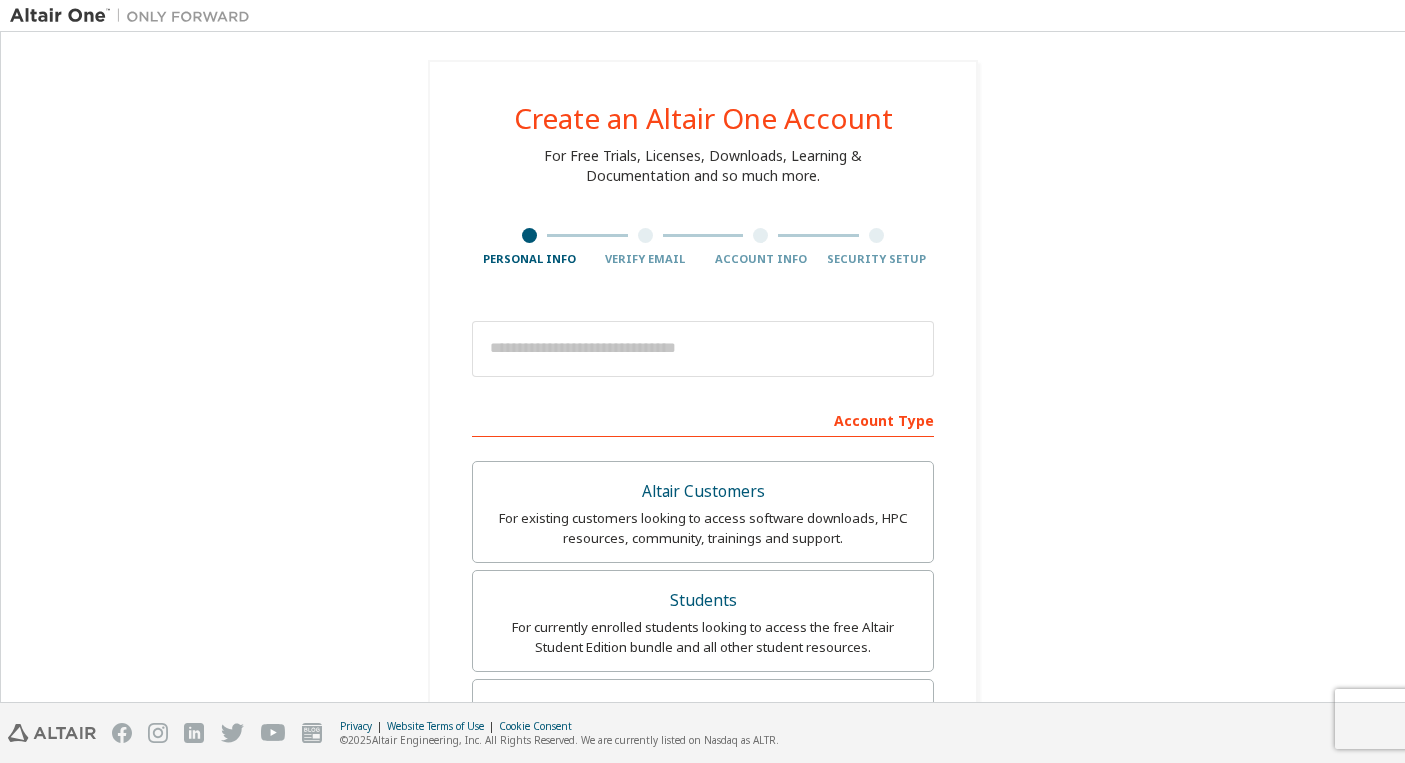 scroll, scrollTop: 0, scrollLeft: 0, axis: both 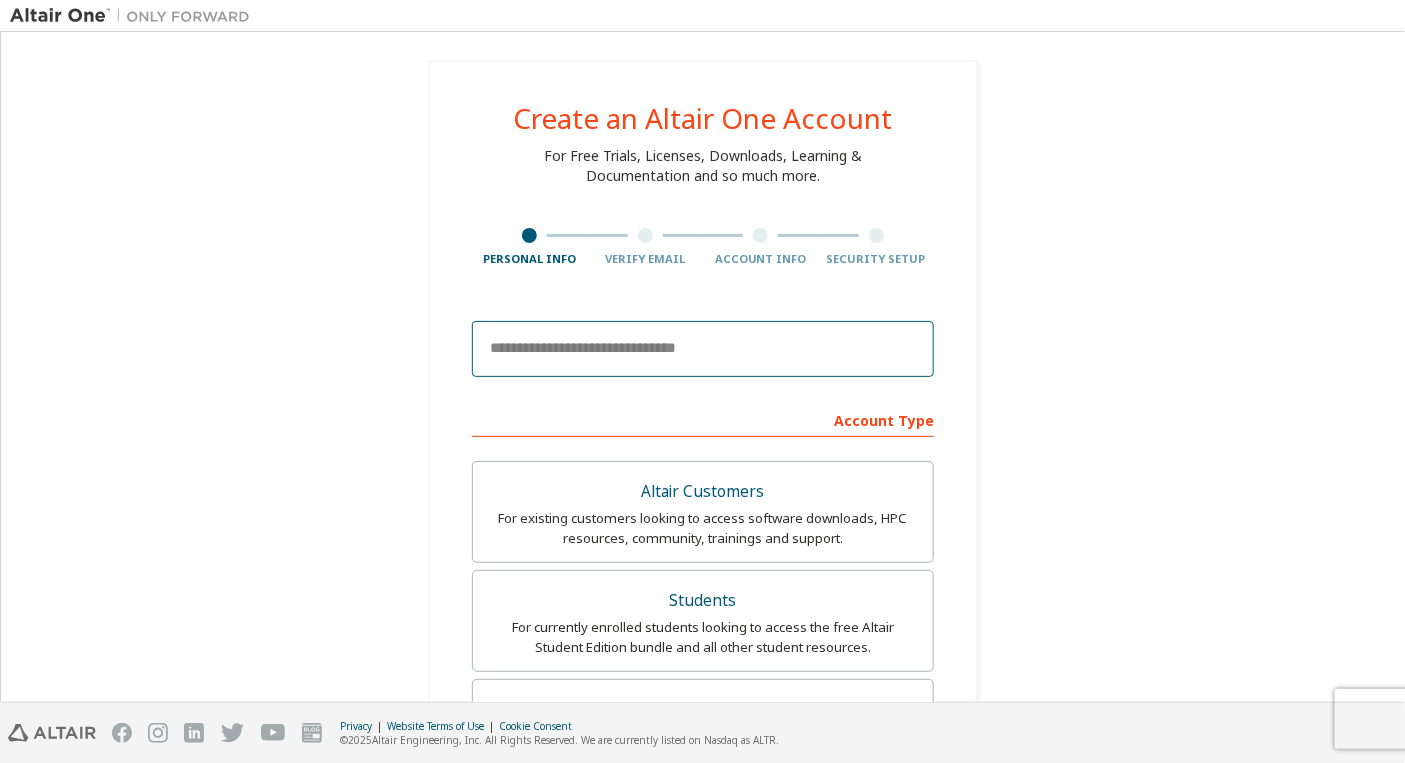 click at bounding box center (703, 349) 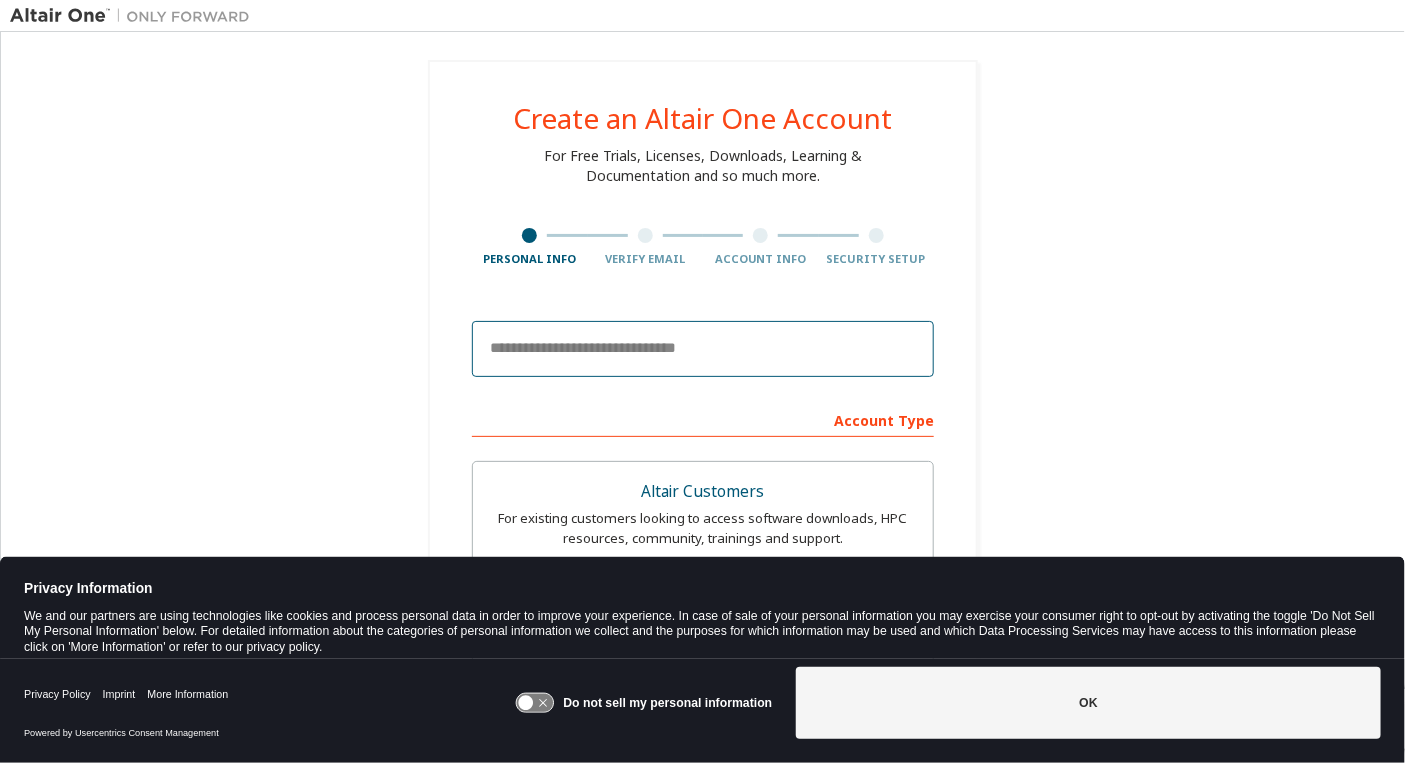 click at bounding box center [703, 349] 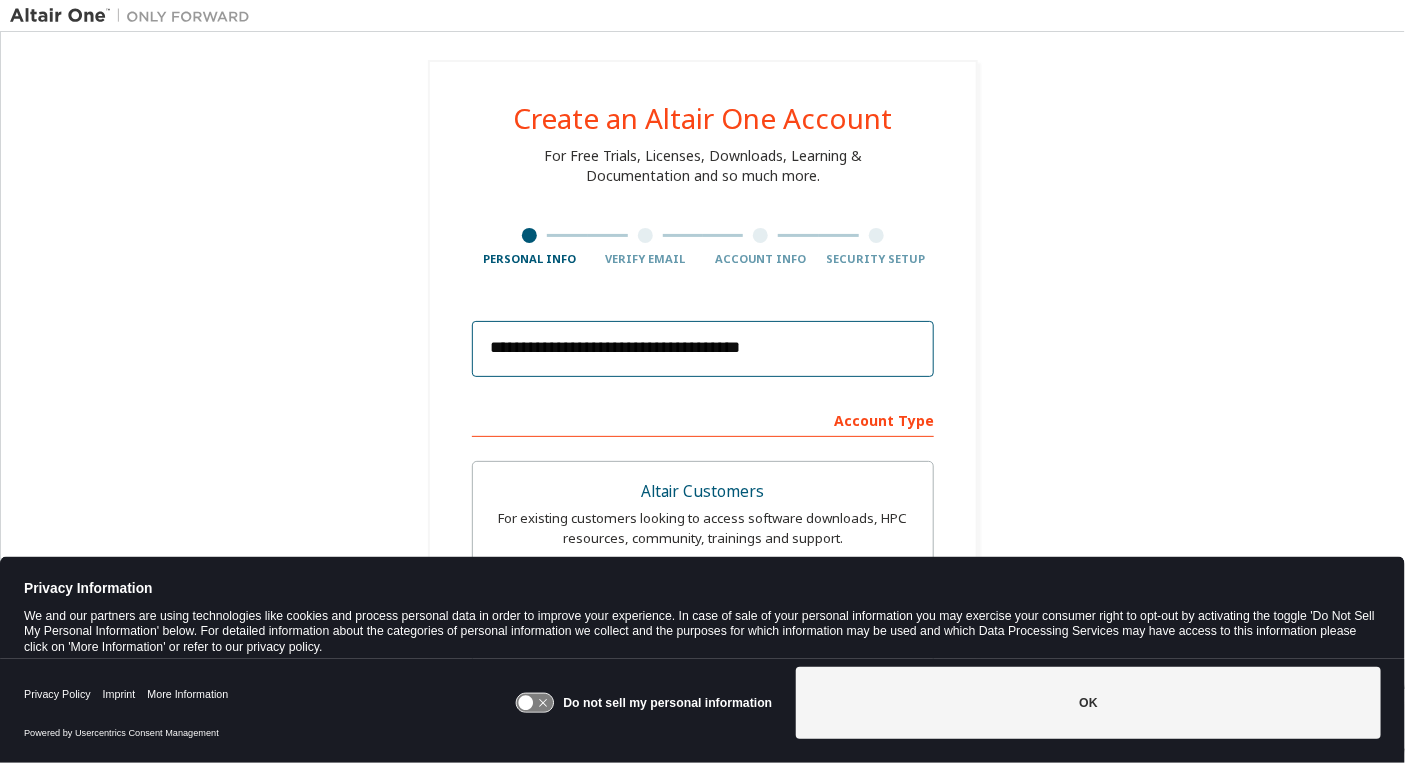 type on "******" 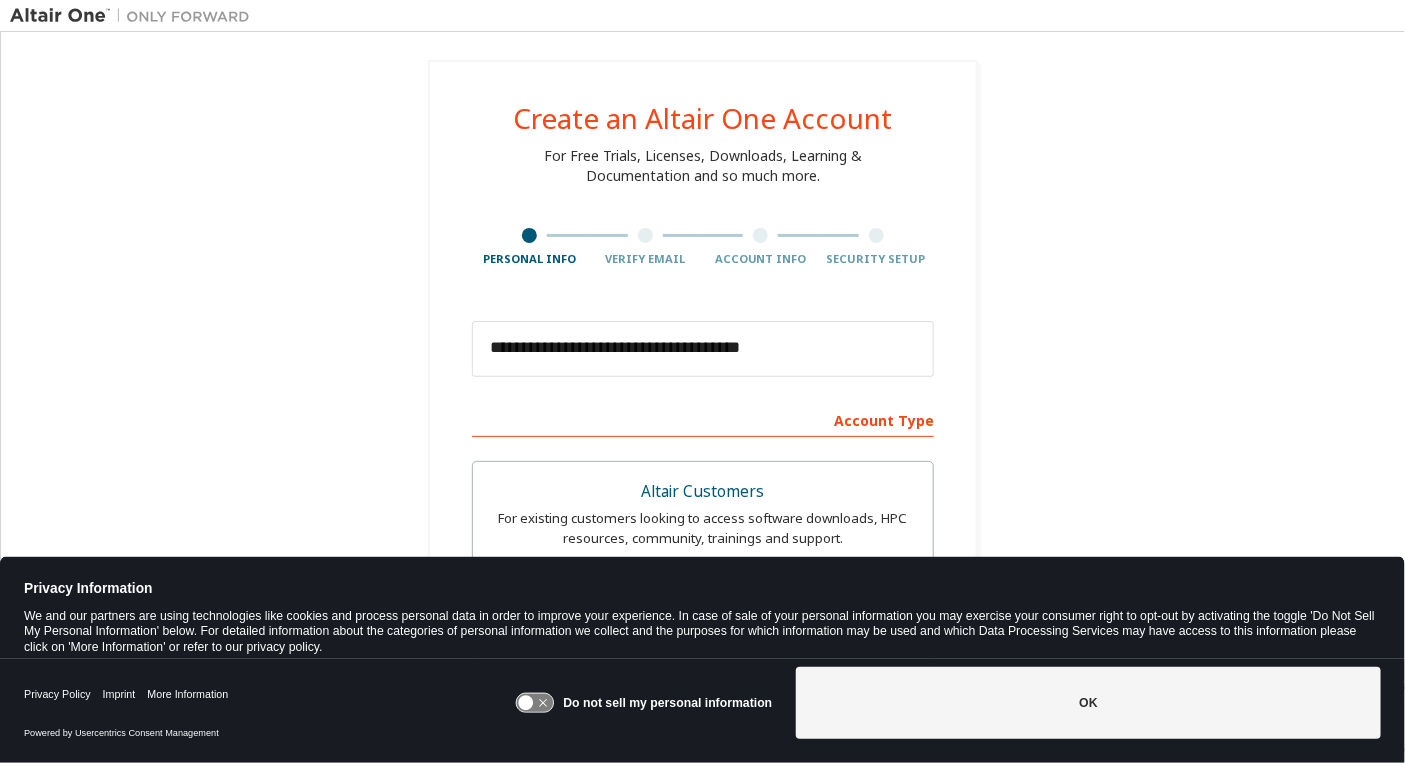 type on "*******" 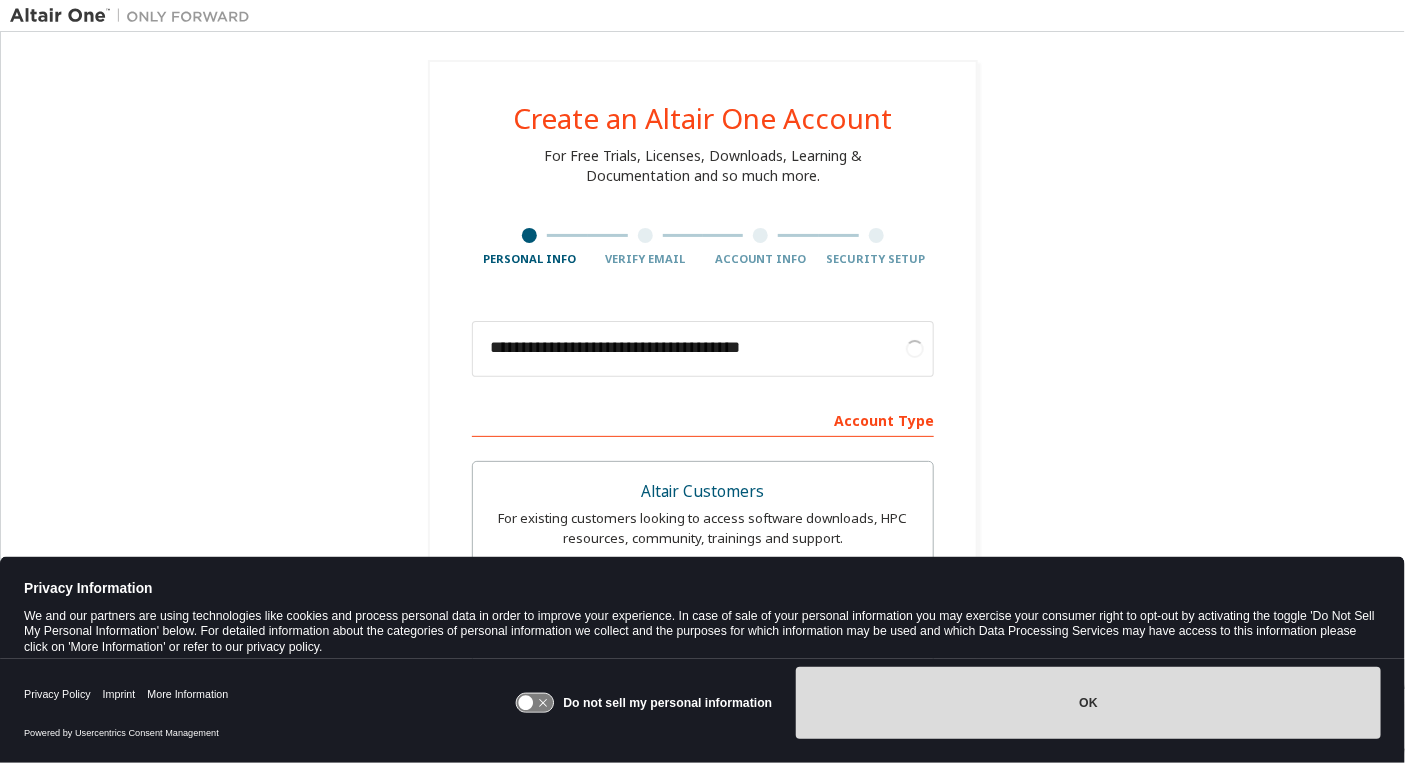 click on "OK" at bounding box center [1088, 703] 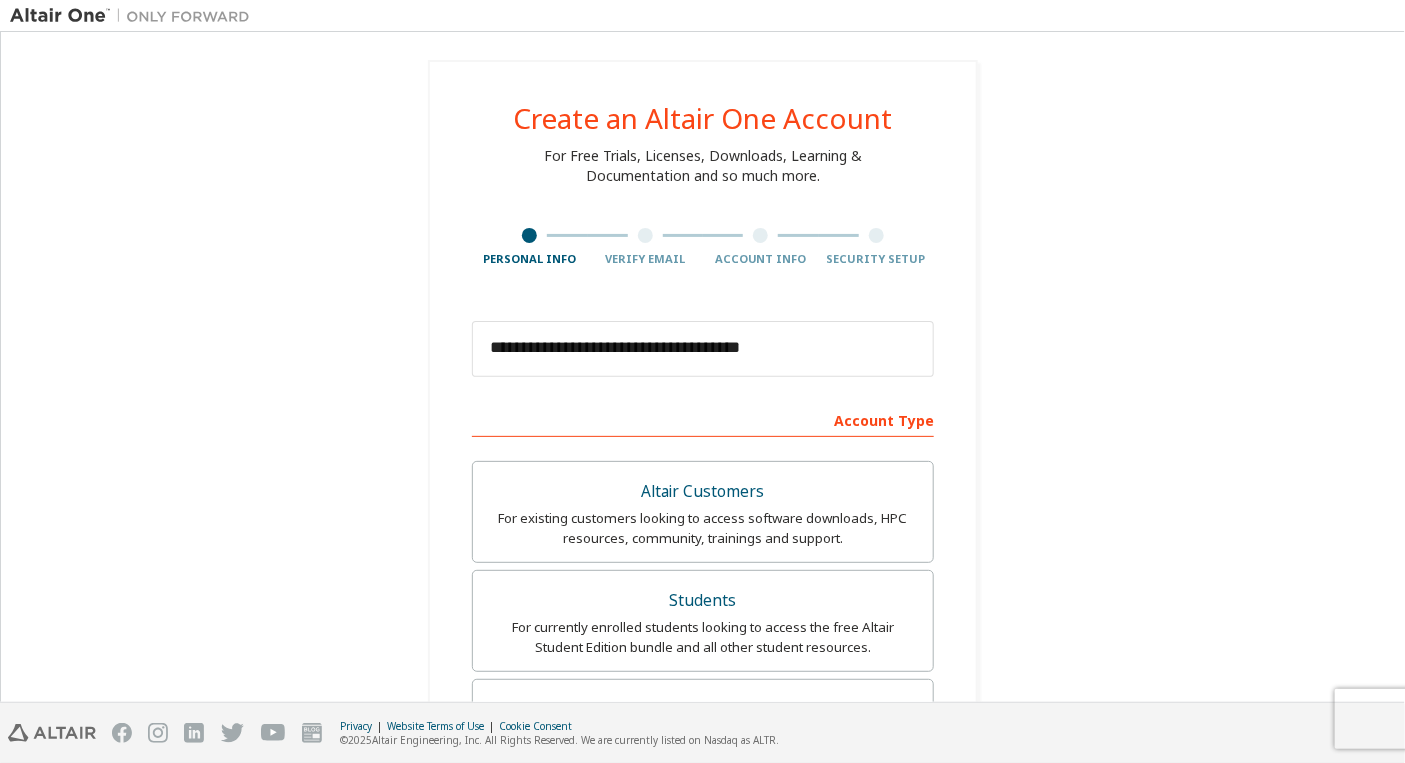 scroll, scrollTop: 100, scrollLeft: 0, axis: vertical 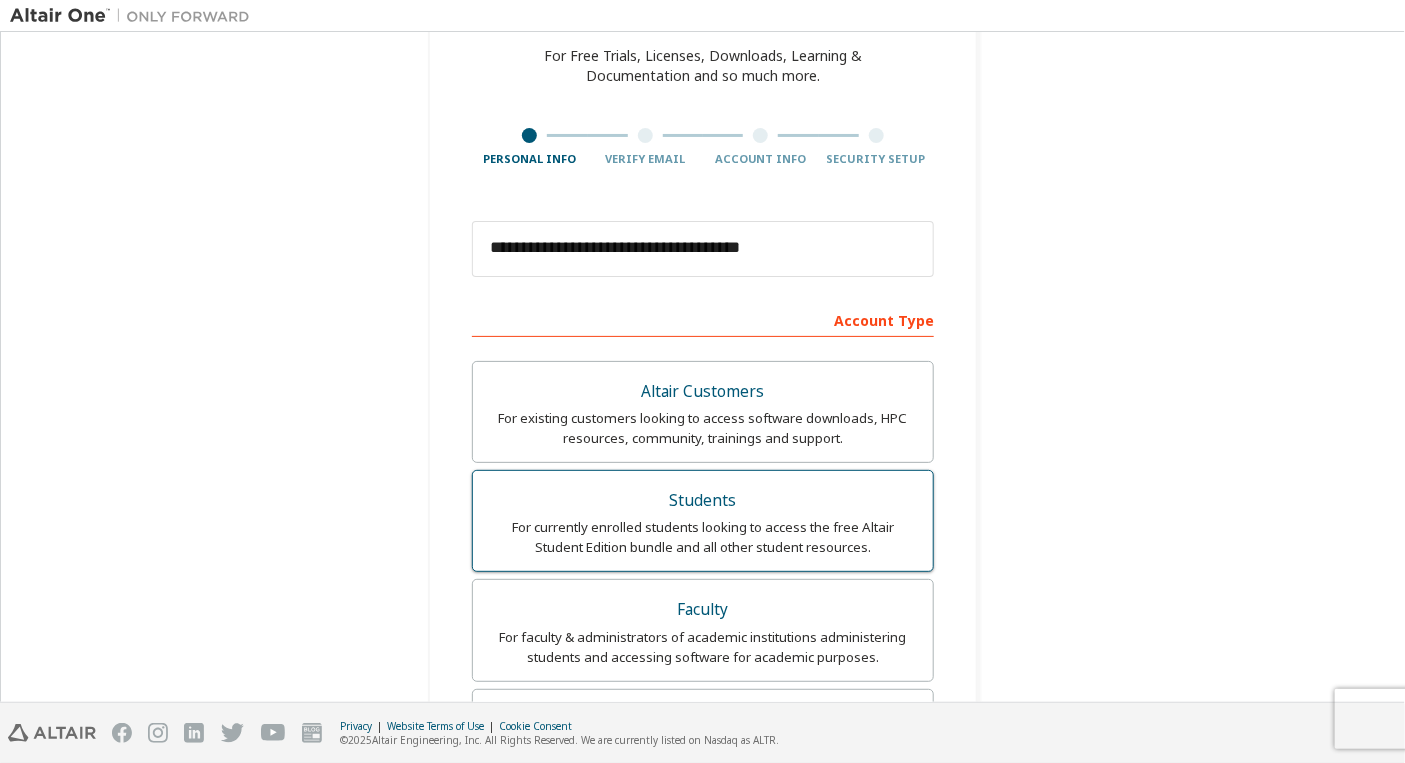 click on "For currently enrolled students looking to access the free Altair Student Edition bundle and all other student resources." at bounding box center [703, 537] 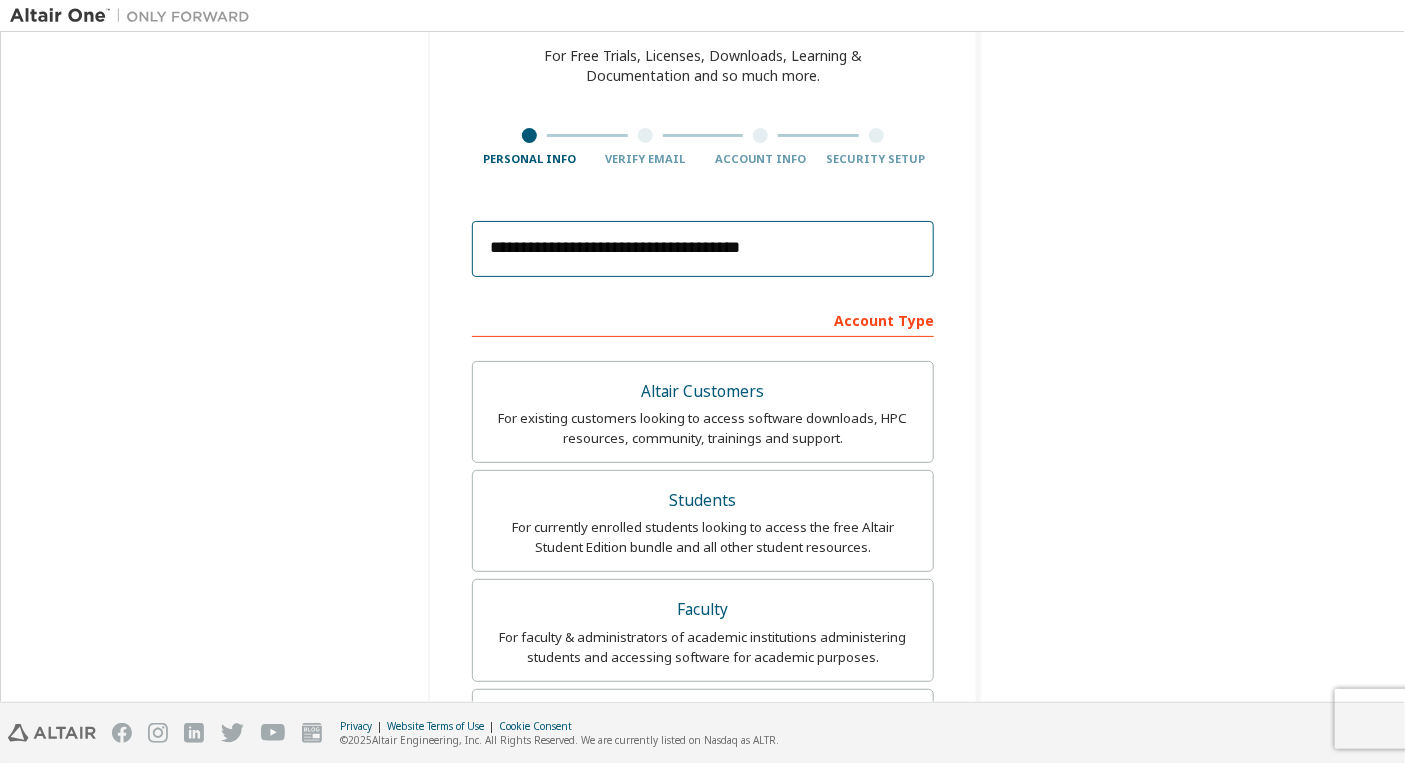 click on "**********" at bounding box center [703, 249] 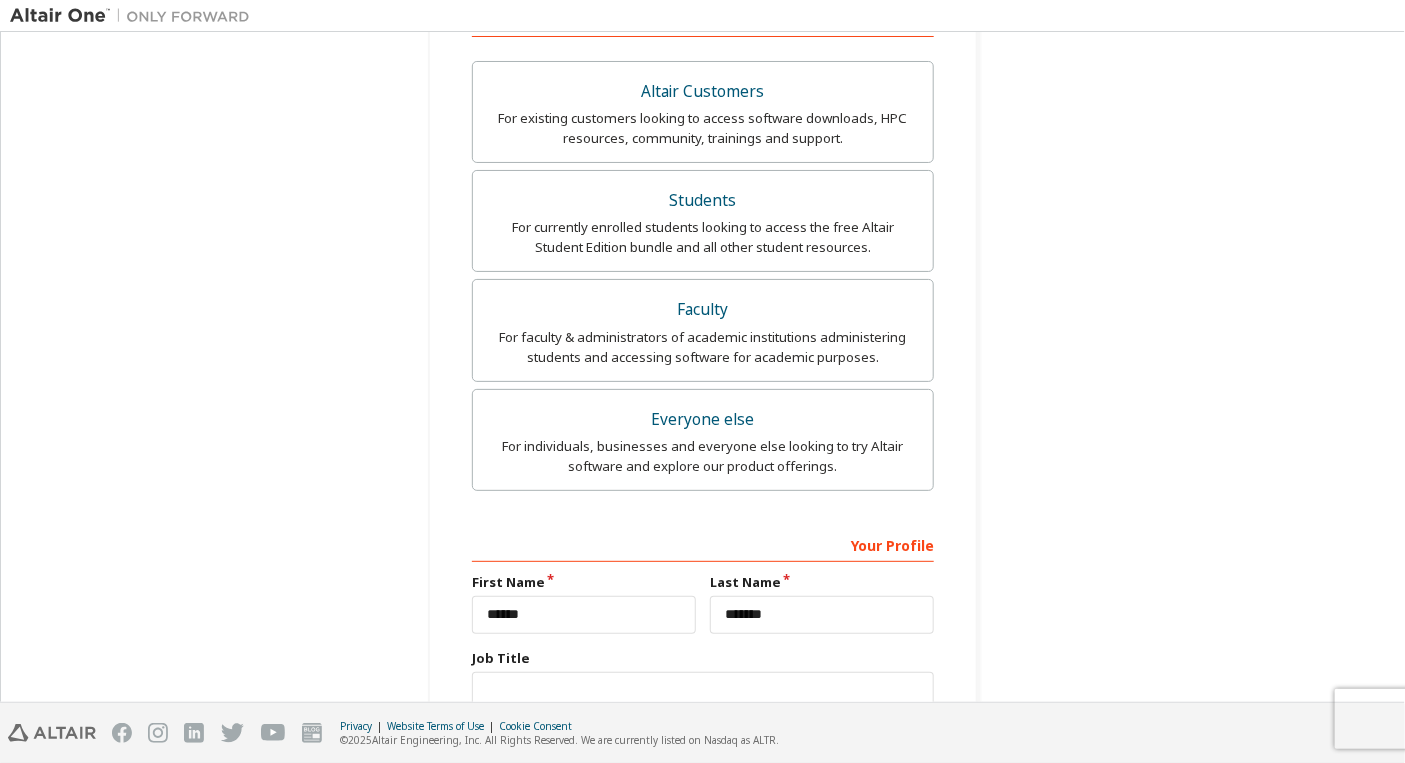 scroll, scrollTop: 558, scrollLeft: 0, axis: vertical 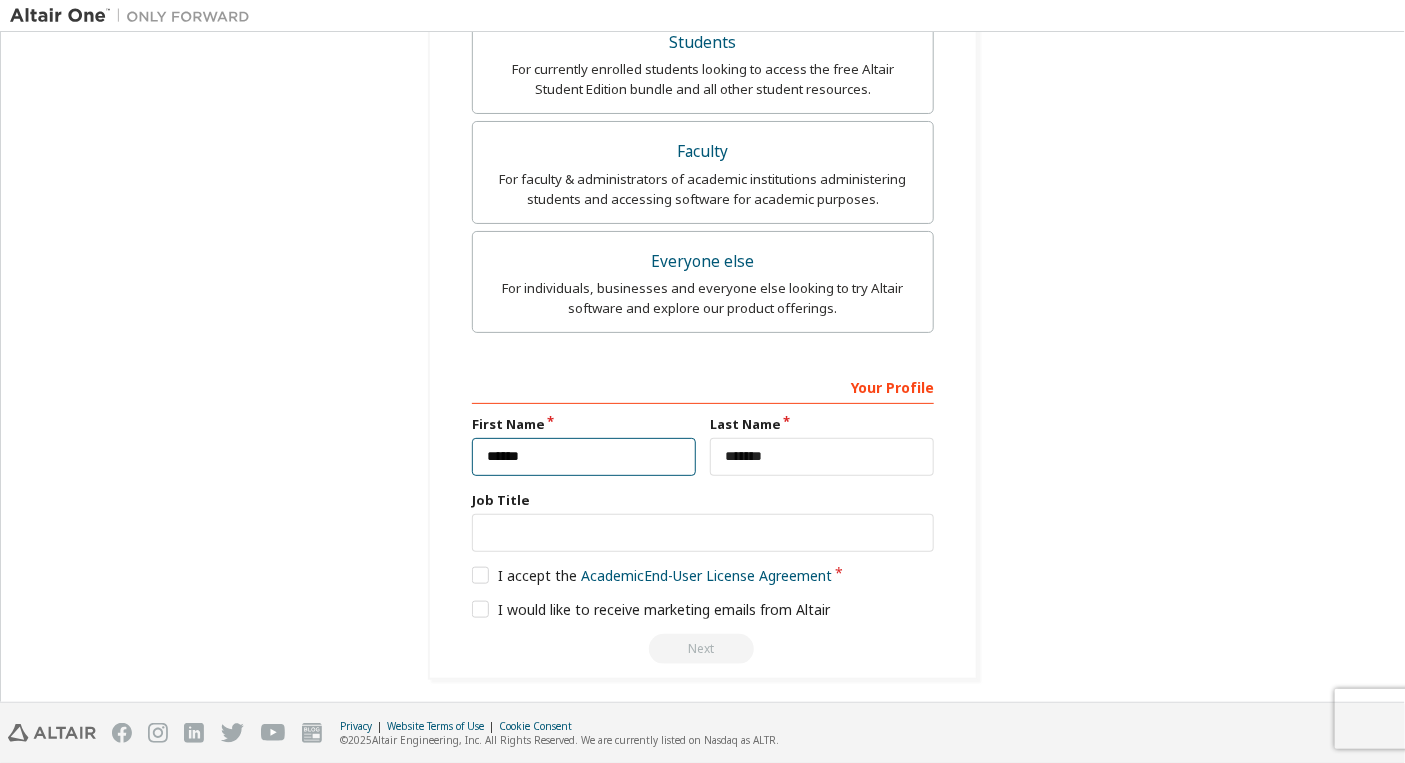 click on "******" at bounding box center (584, 457) 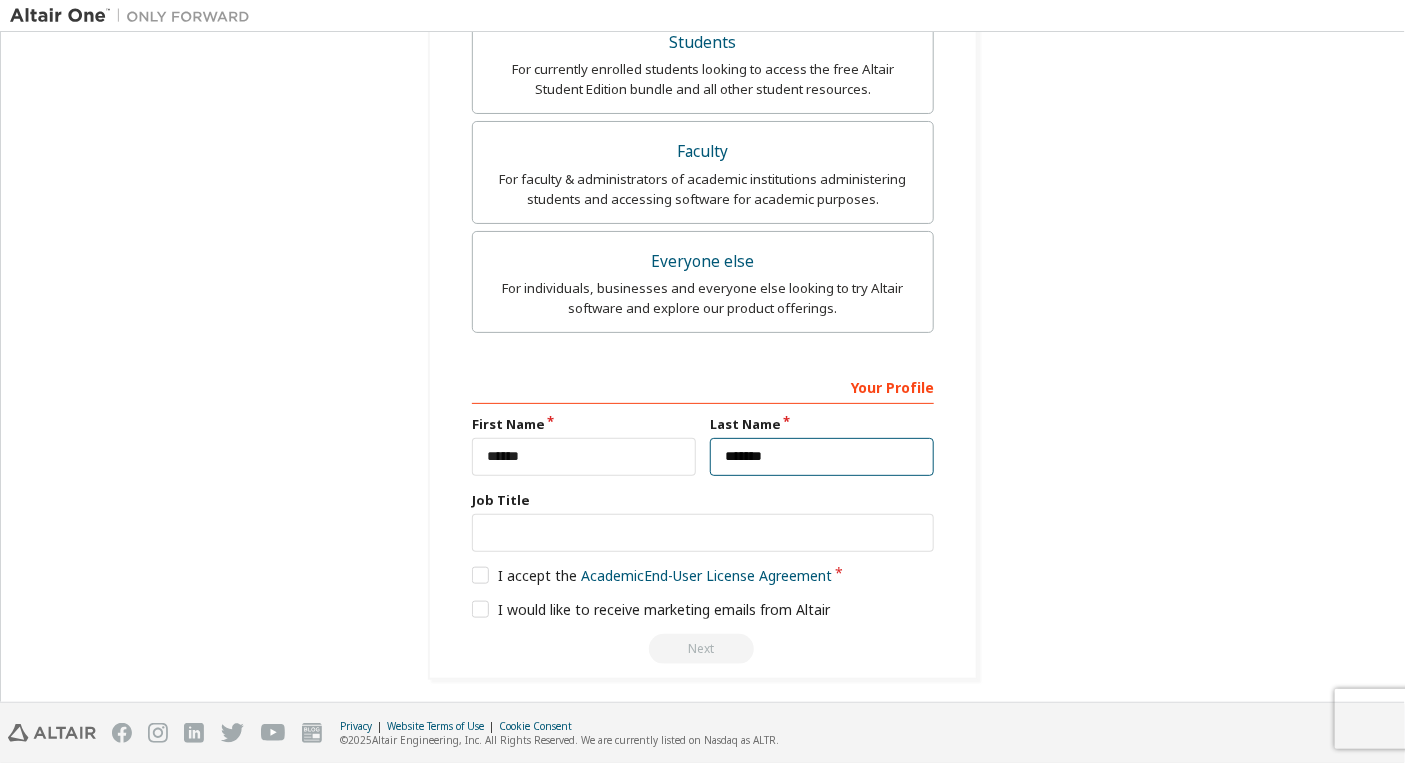 click on "*******" at bounding box center [822, 457] 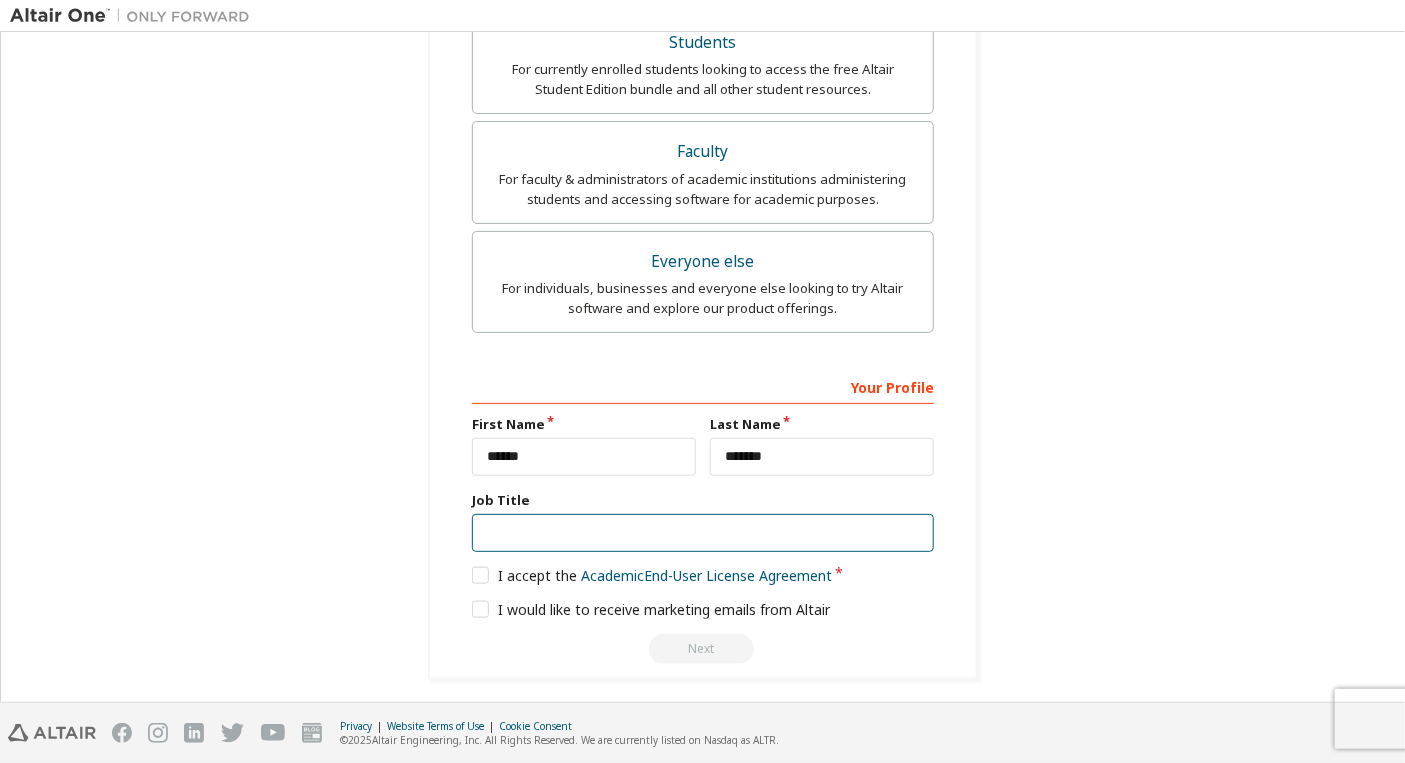 click at bounding box center [703, 533] 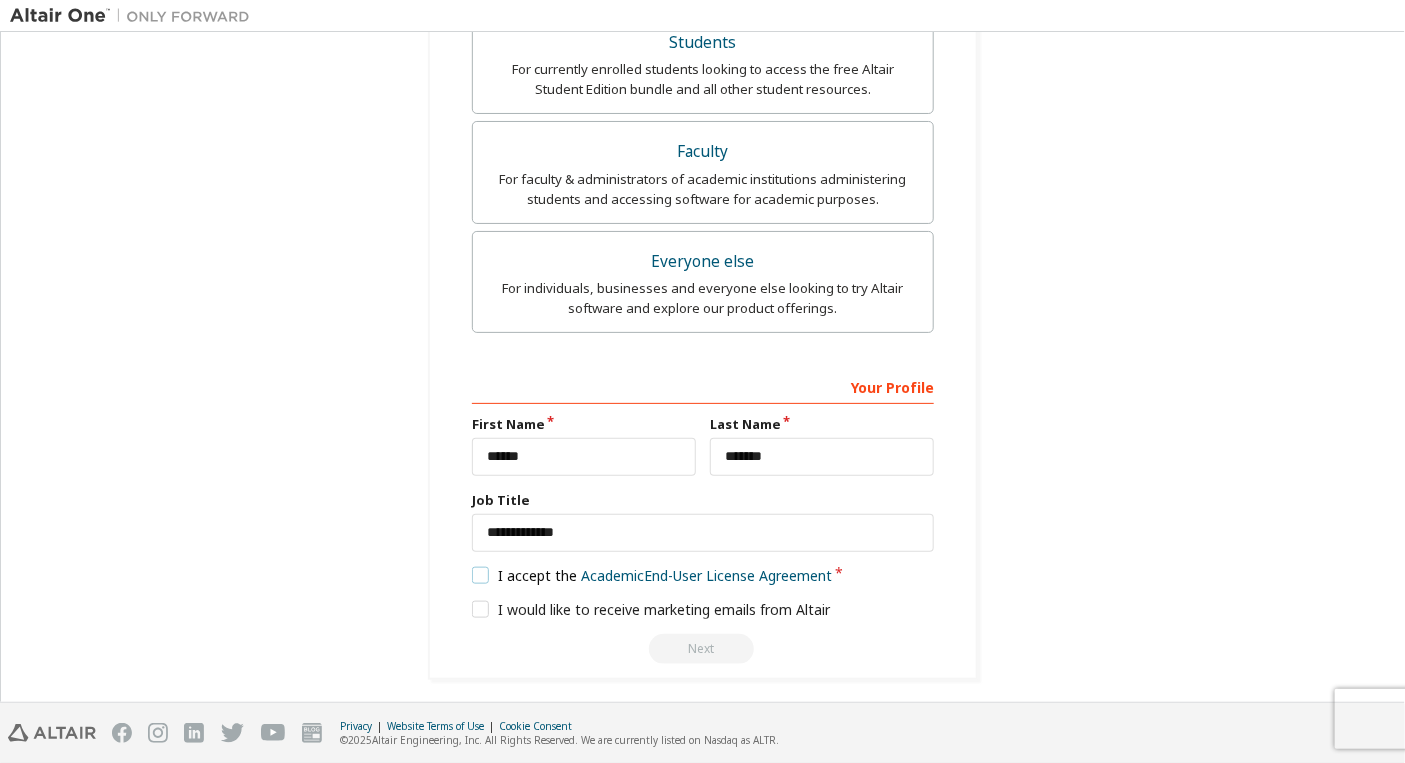 click on "I accept the   Academic   End-User License Agreement" at bounding box center (652, 575) 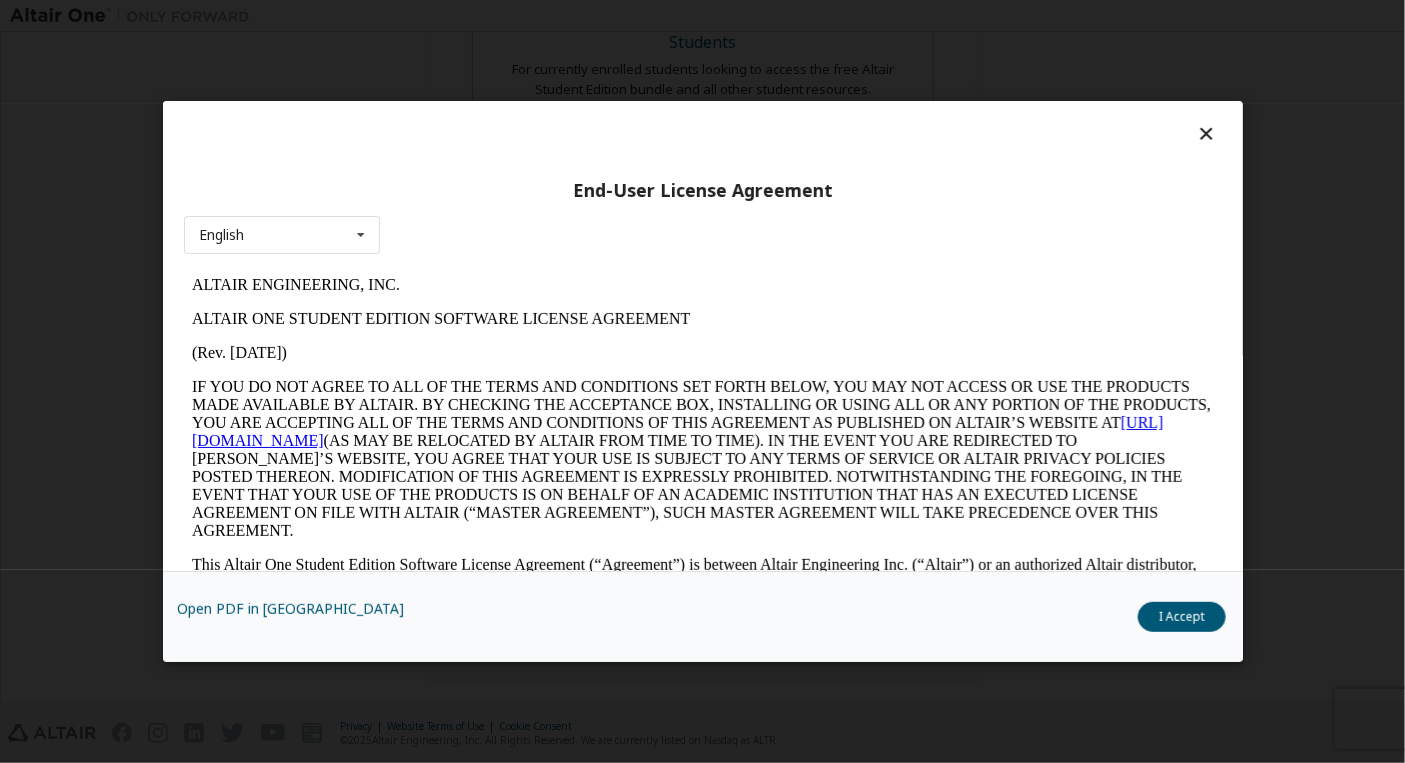scroll, scrollTop: 0, scrollLeft: 0, axis: both 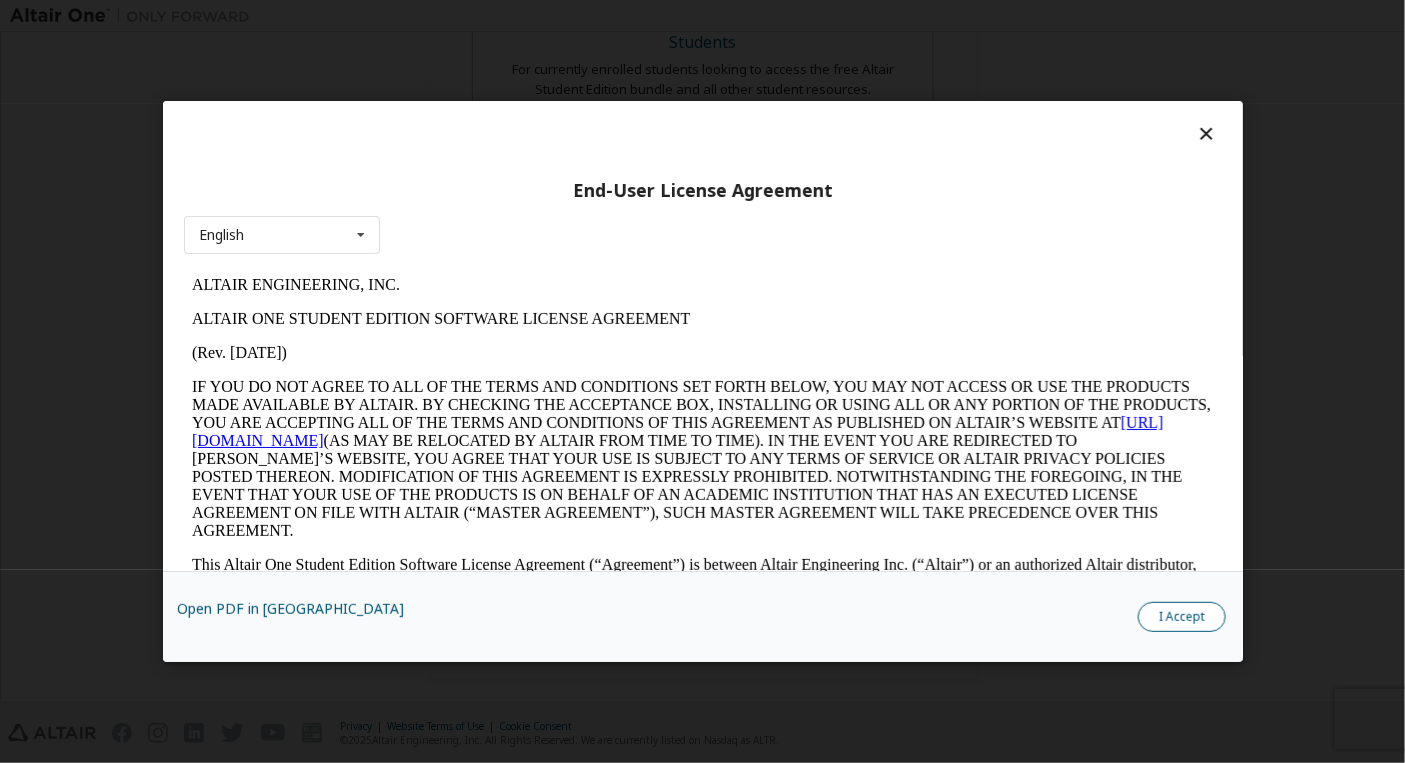 click on "I Accept" at bounding box center (1182, 617) 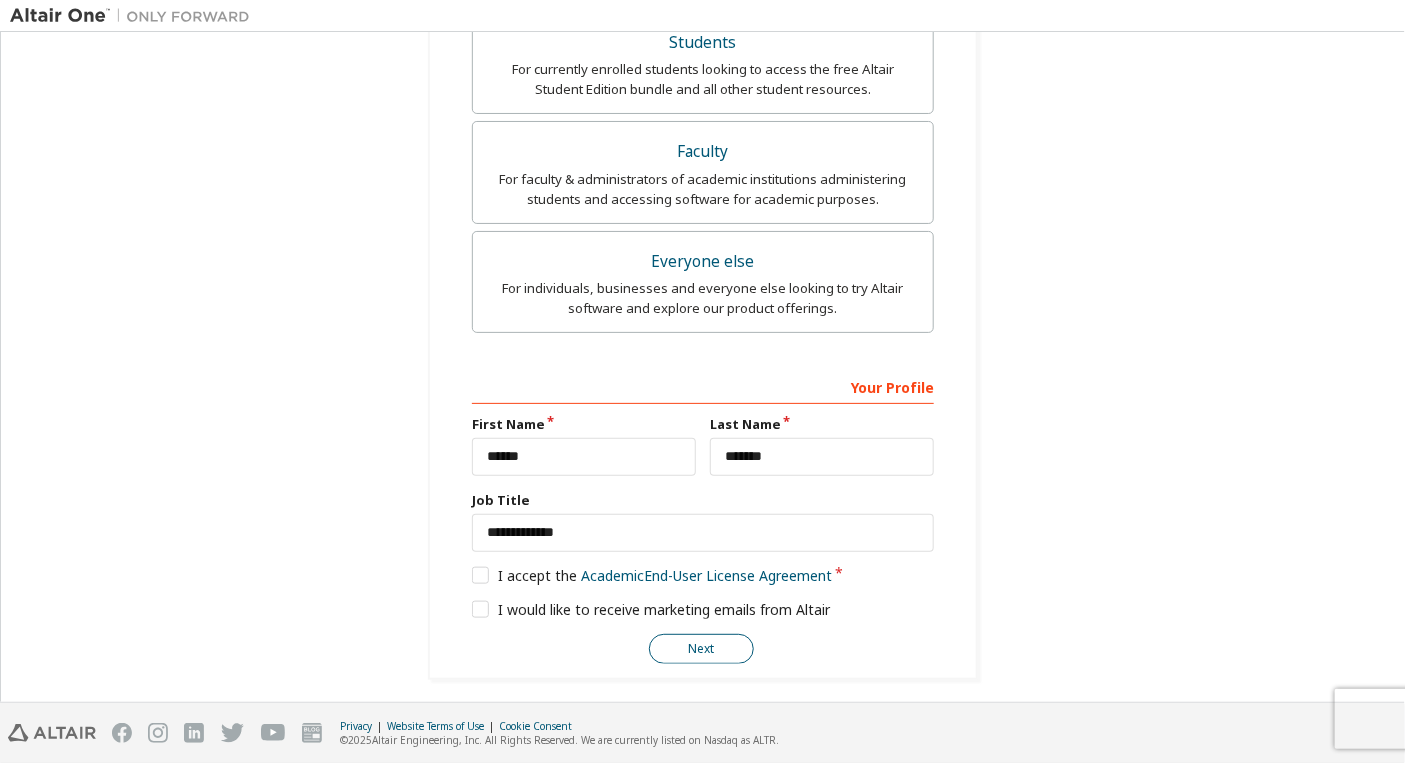 click on "Next" at bounding box center [701, 649] 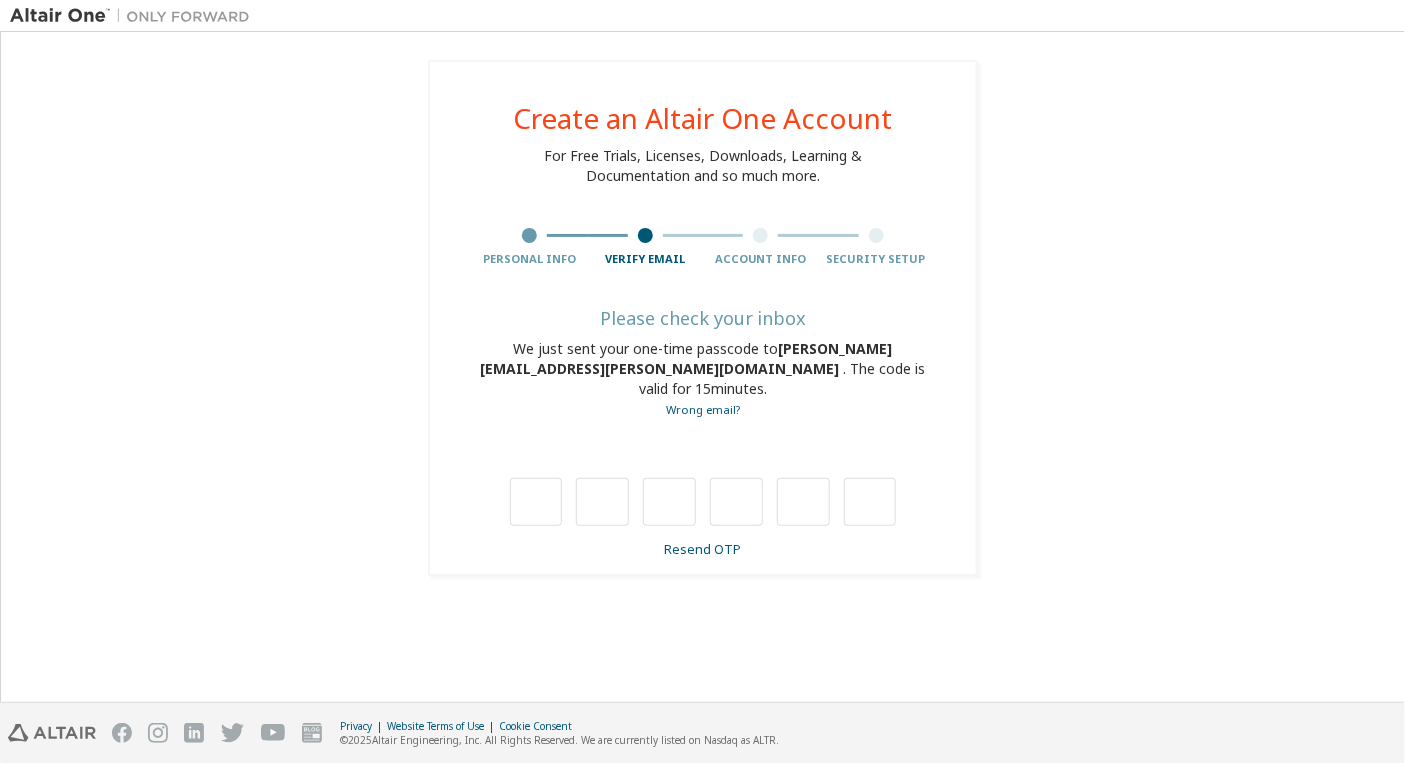 scroll, scrollTop: 0, scrollLeft: 0, axis: both 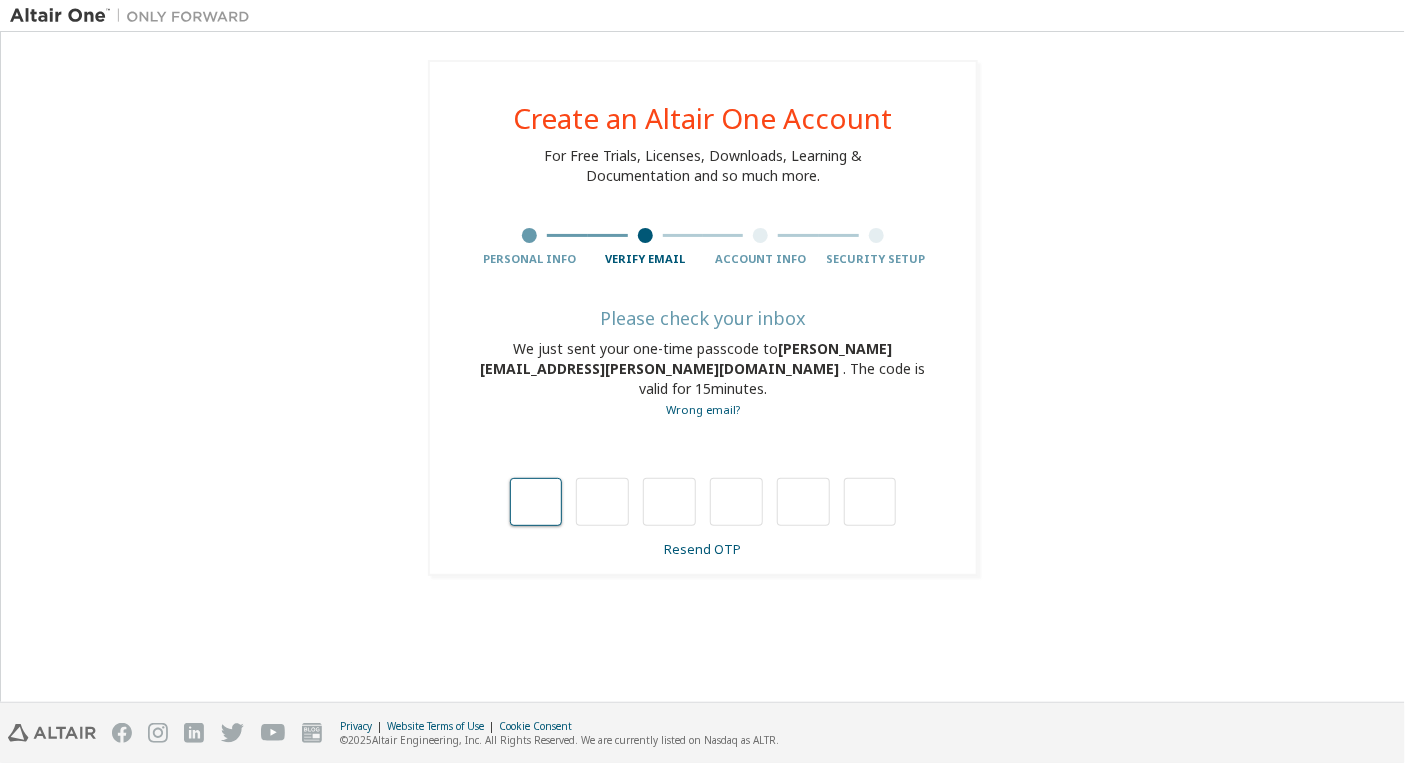 click at bounding box center [536, 502] 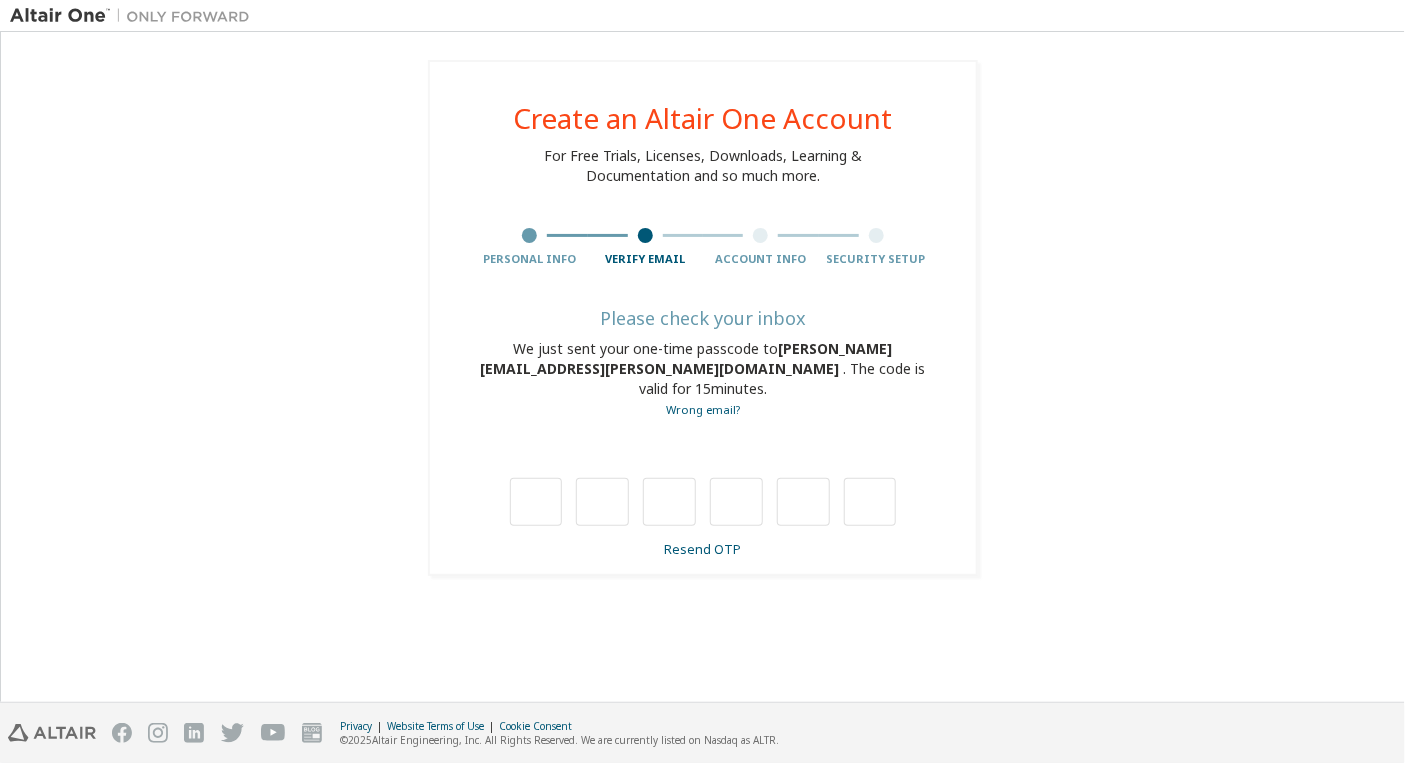 type on "*" 